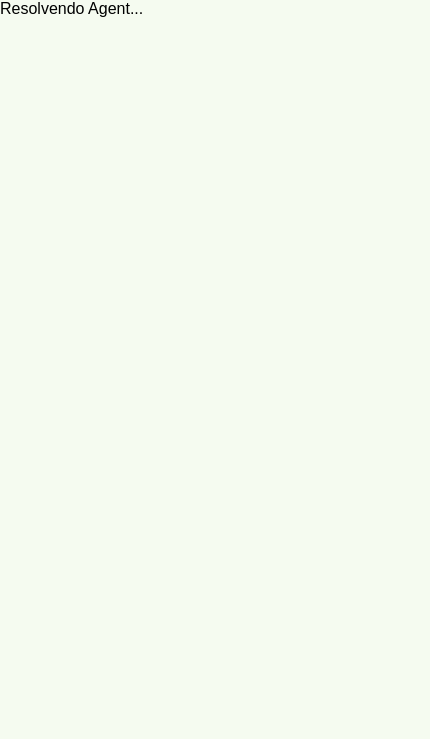 scroll, scrollTop: 0, scrollLeft: 0, axis: both 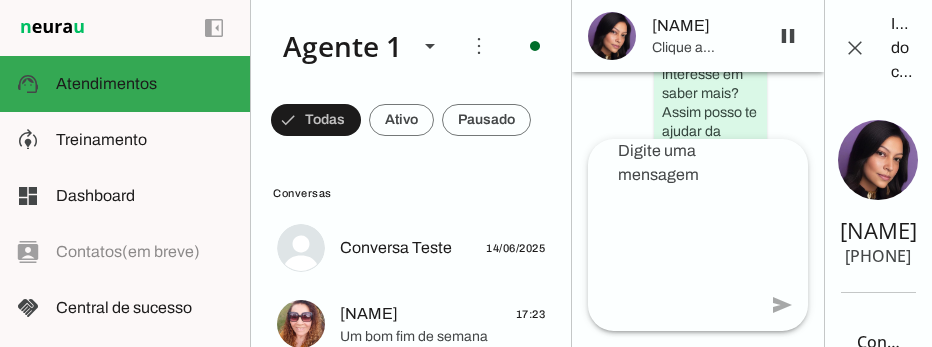 click on "[FIRST] [LAST]" 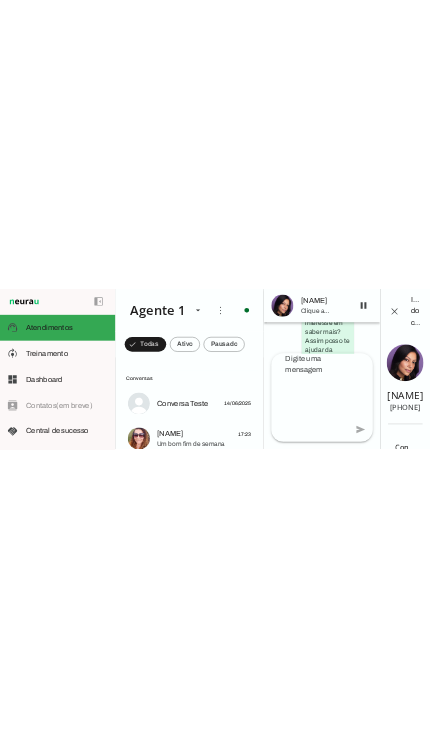 scroll, scrollTop: 0, scrollLeft: 0, axis: both 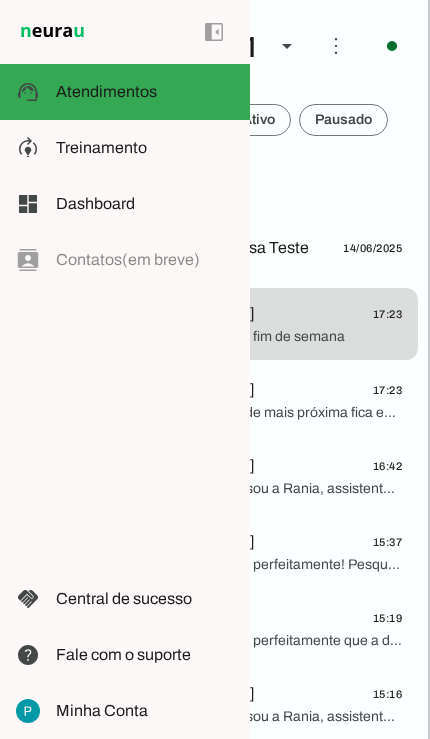 click on "17:23" 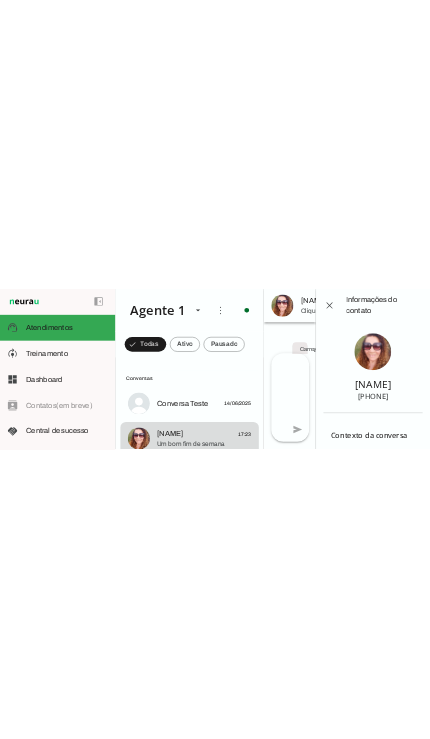 scroll, scrollTop: 0, scrollLeft: 0, axis: both 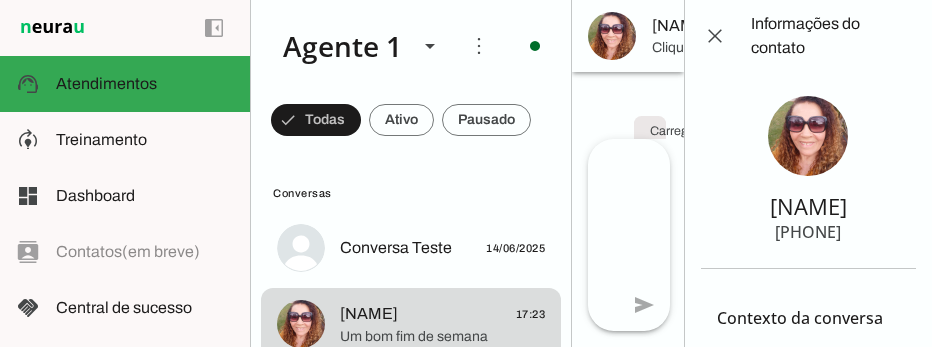 click on "Clique aqui para informações do contato" at bounding box center (684, 48) 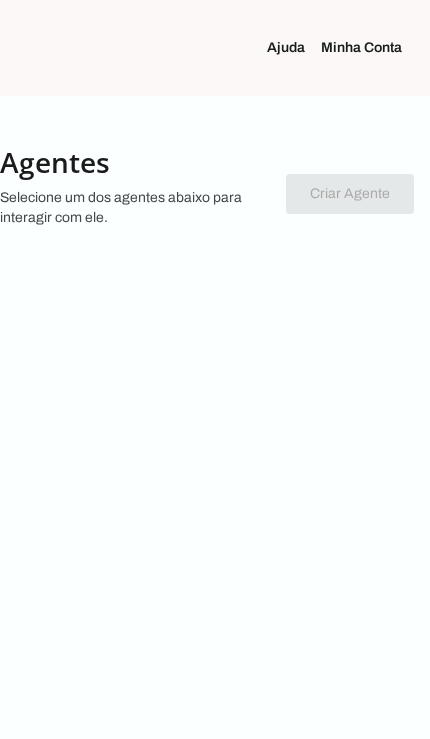 scroll, scrollTop: 0, scrollLeft: 0, axis: both 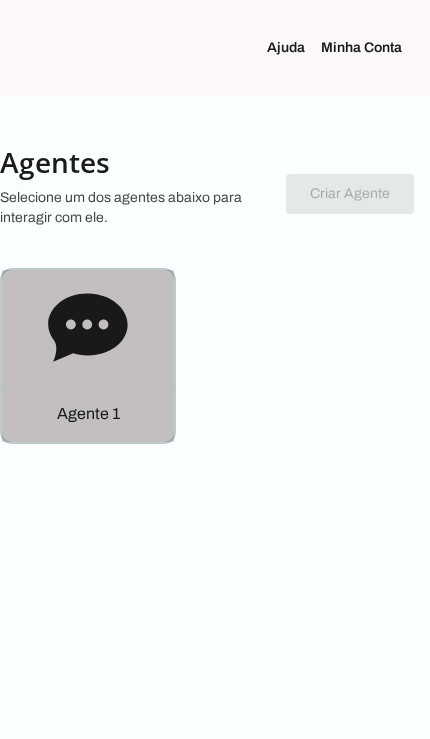 click 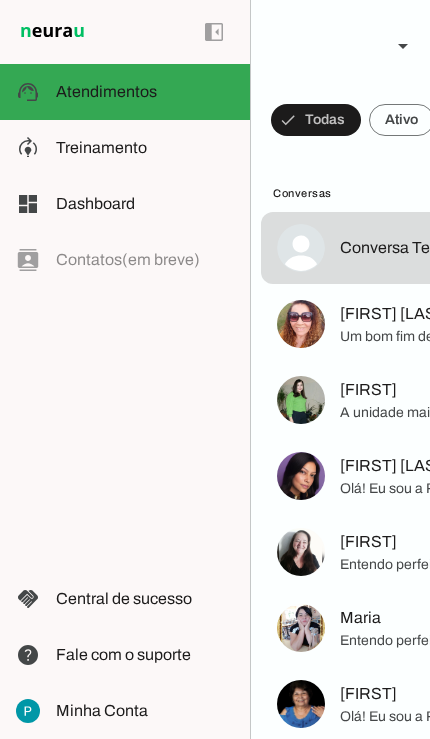 scroll, scrollTop: 17854, scrollLeft: 0, axis: vertical 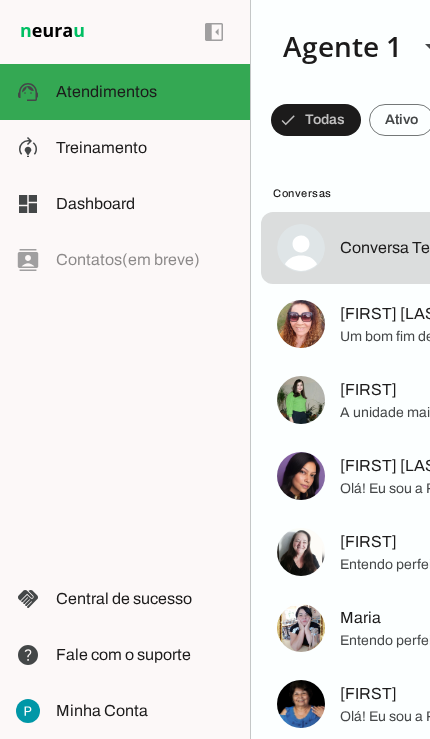 click on "Um bom fim de semana" 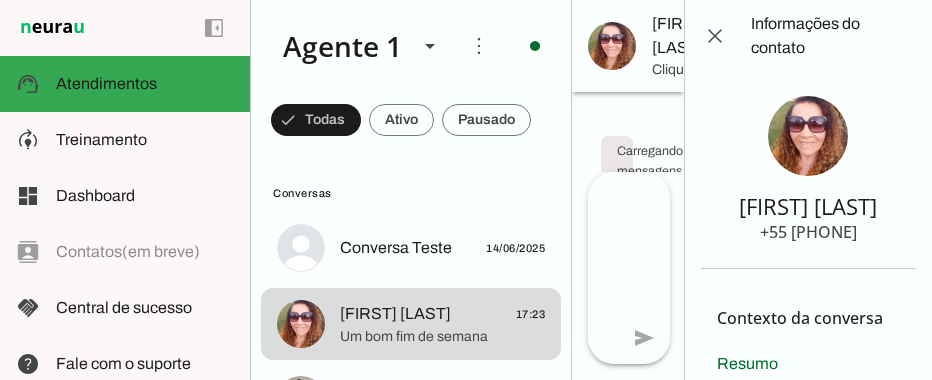 scroll, scrollTop: 0, scrollLeft: 34, axis: horizontal 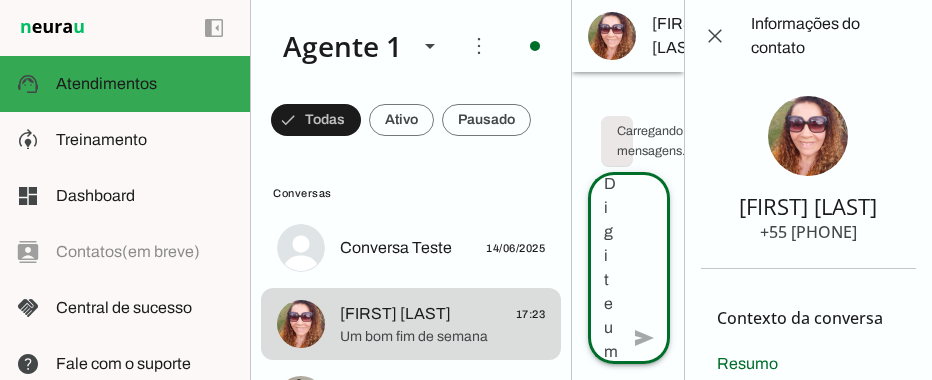 click at bounding box center [715, 36] 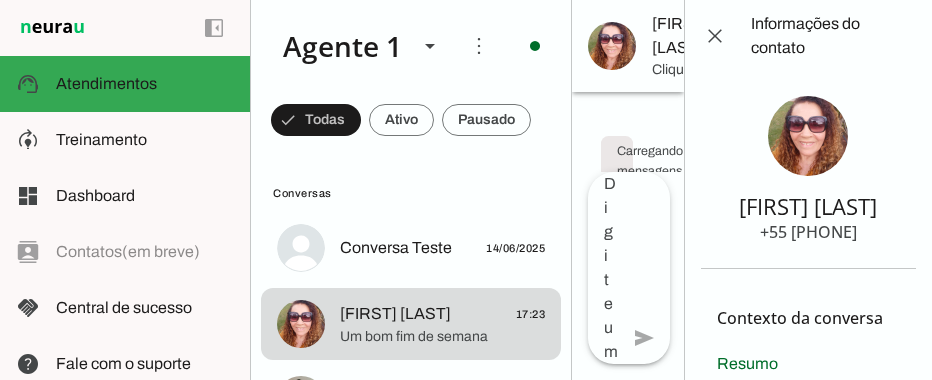 click at bounding box center (715, 36) 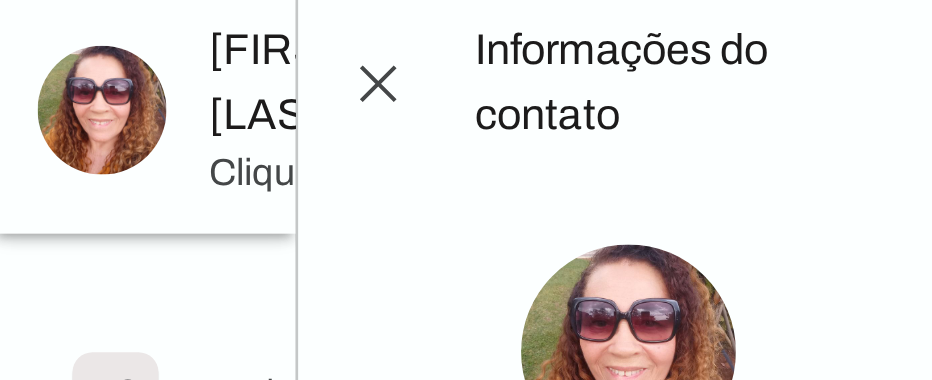 click at bounding box center [715, 36] 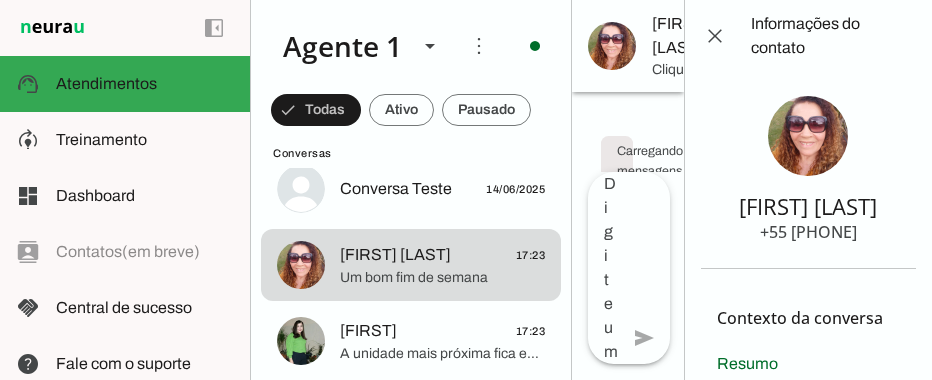 scroll, scrollTop: 76, scrollLeft: 0, axis: vertical 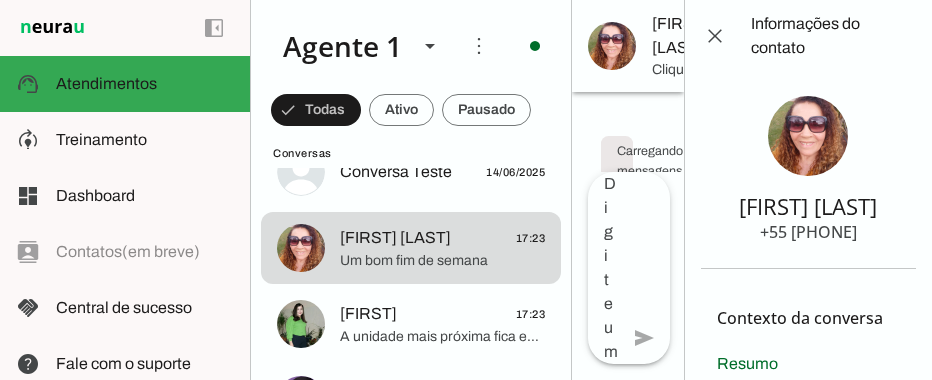 click on "[FIRST]" 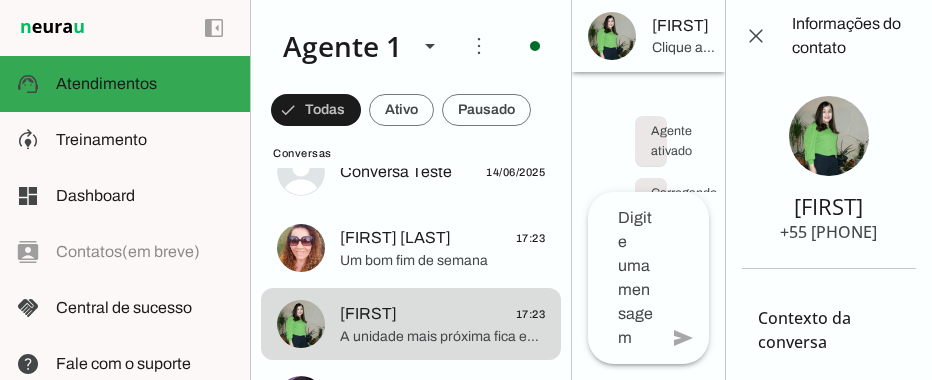 scroll, scrollTop: 0, scrollLeft: 2, axis: horizontal 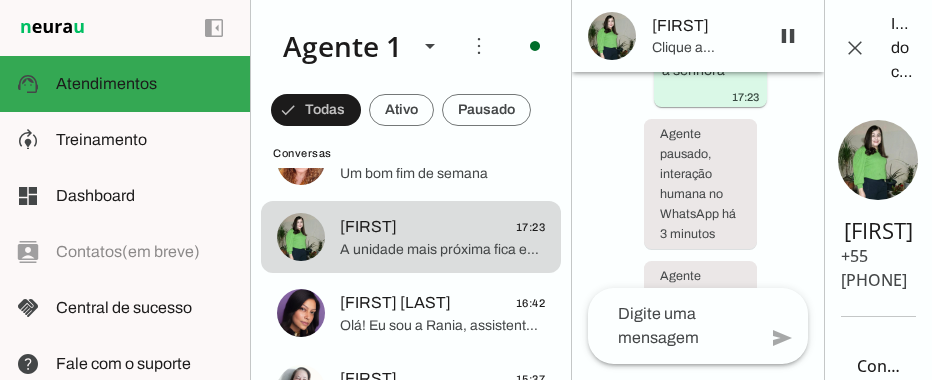 click on "[FIRST] [LAST]" 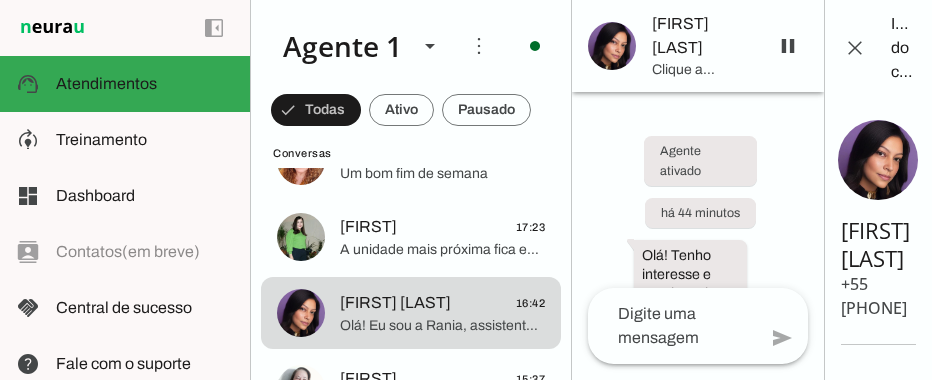scroll, scrollTop: 606, scrollLeft: 0, axis: vertical 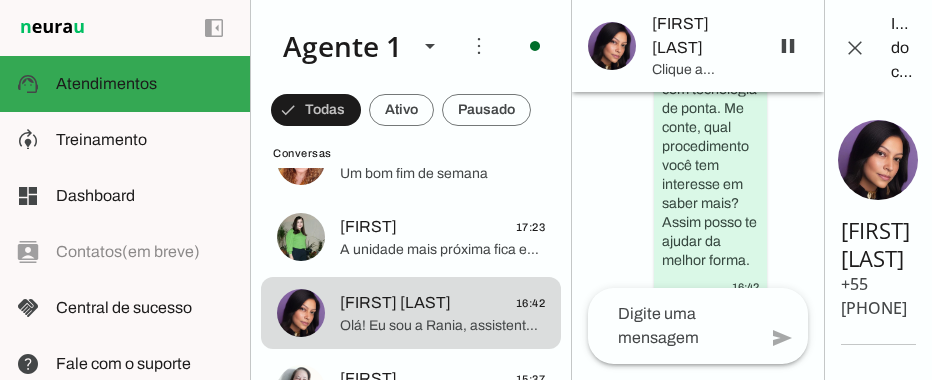 click on "[FIRST]
[TIME]
A unidade mais próxima fica em Campinas para a senhora" at bounding box center (411, 85) 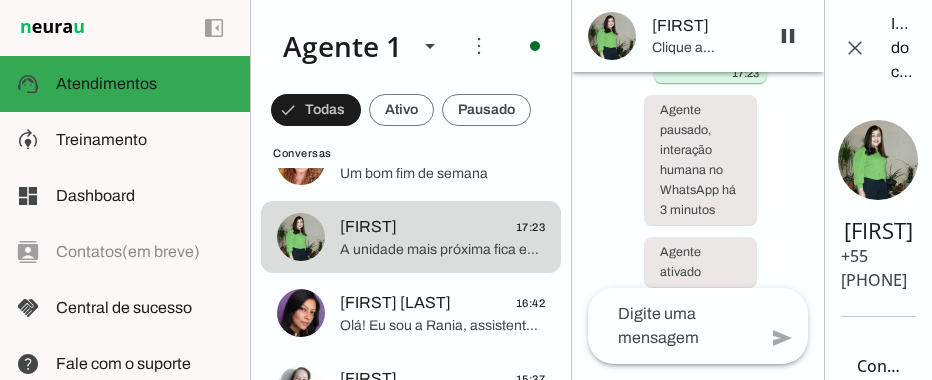 click on "[FIRST] [LAST]
[TIME]
Um bom fim de semana" at bounding box center (411, 85) 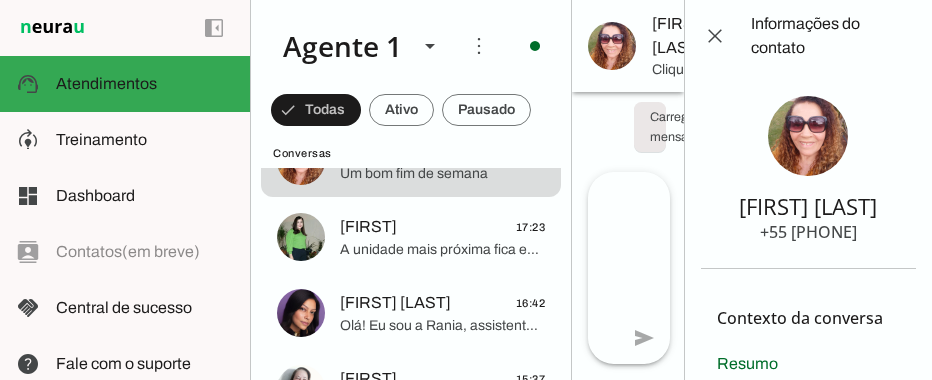 scroll, scrollTop: 0, scrollLeft: 0, axis: both 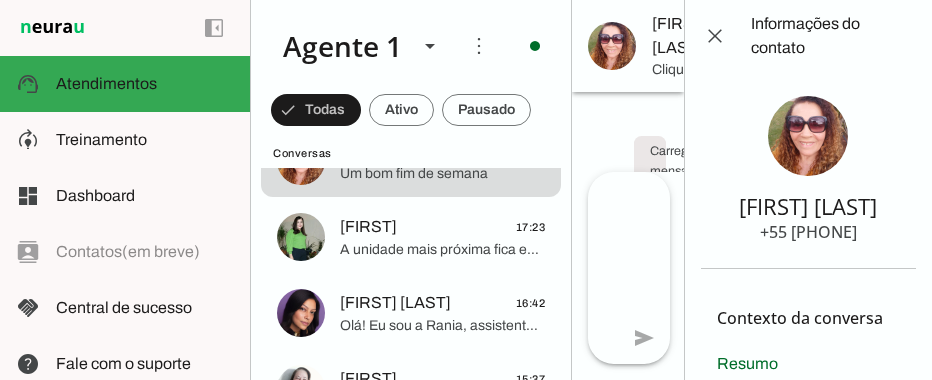 click on "Carregando mensagens..." at bounding box center (631, 132) 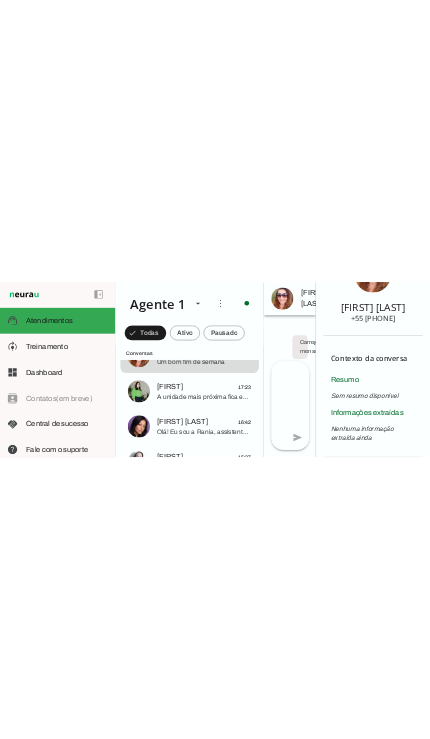 scroll, scrollTop: 169, scrollLeft: 0, axis: vertical 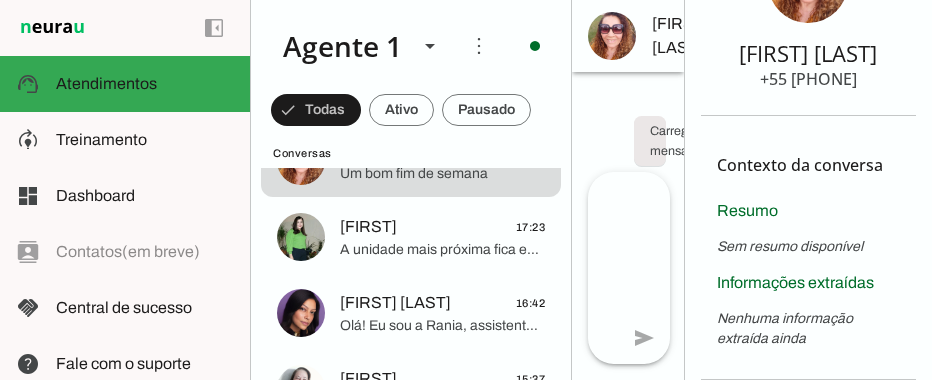 click on "Resumo
Sem resumo disponível" at bounding box center [808, 228] 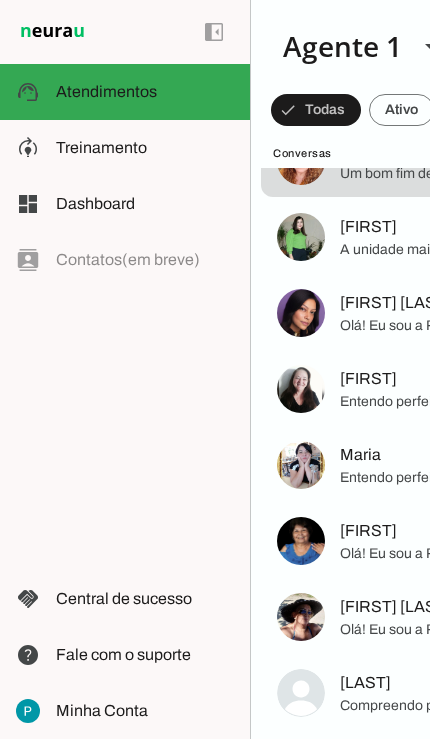 scroll, scrollTop: 46, scrollLeft: 0, axis: vertical 